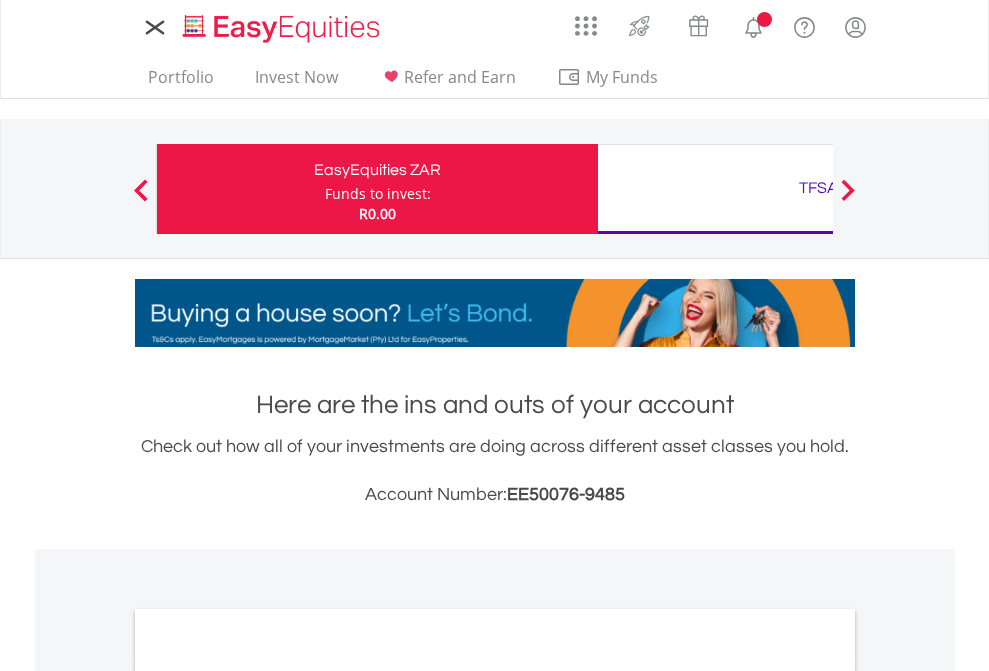 scroll, scrollTop: 0, scrollLeft: 0, axis: both 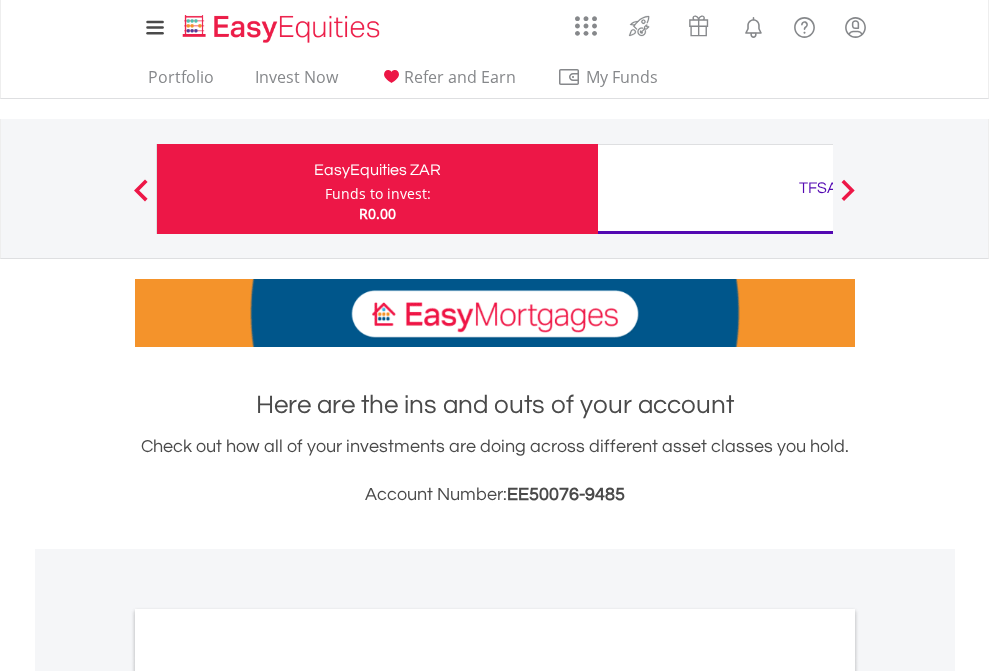 click on "Funds to invest:" at bounding box center [378, 194] 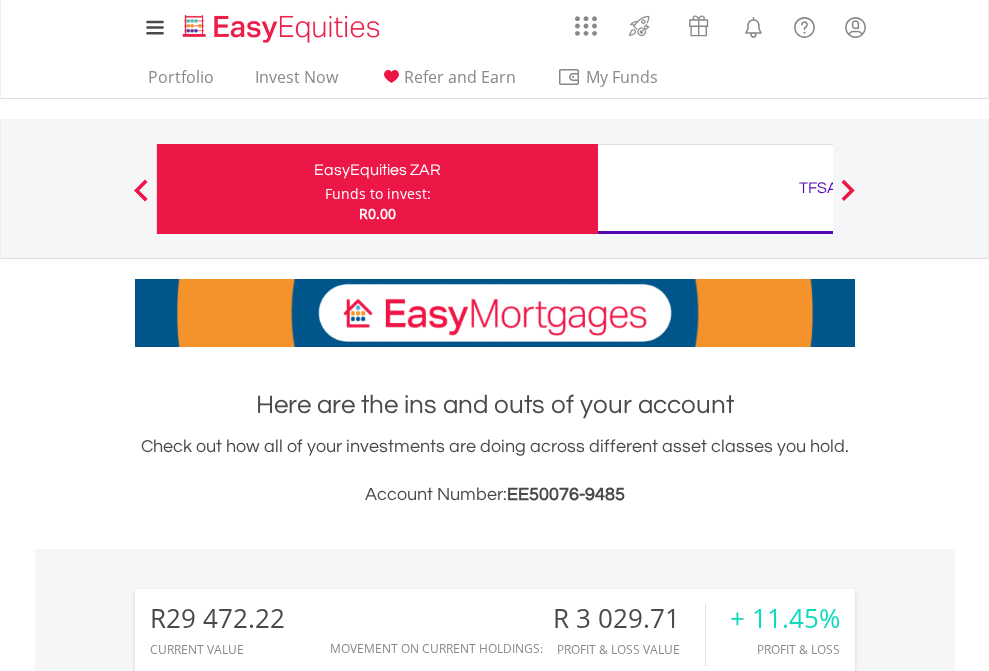 scroll, scrollTop: 999808, scrollLeft: 999687, axis: both 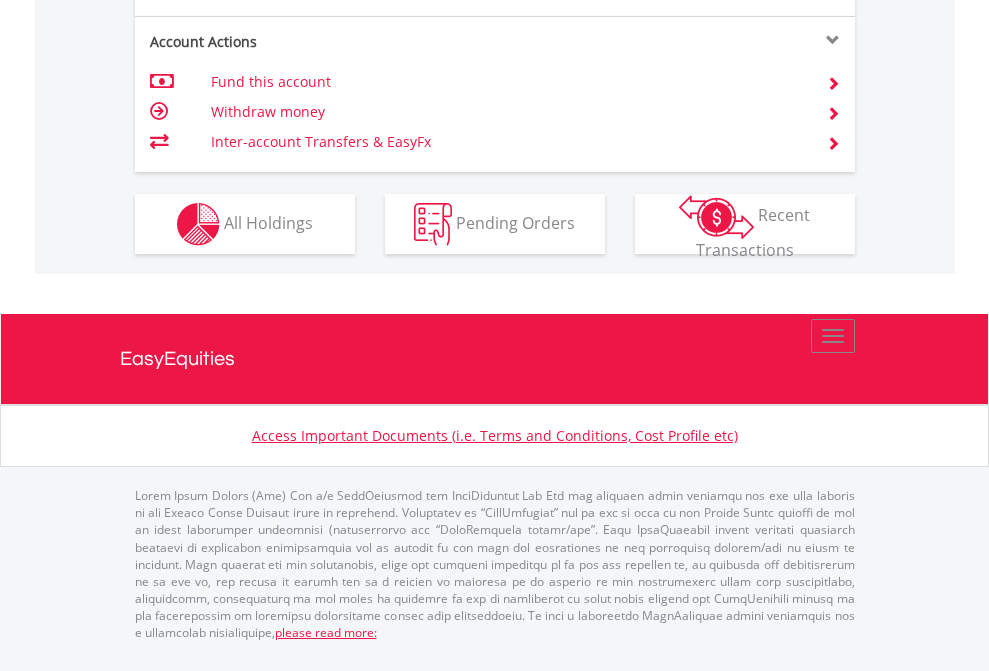 click on "Investment types" at bounding box center [706, -337] 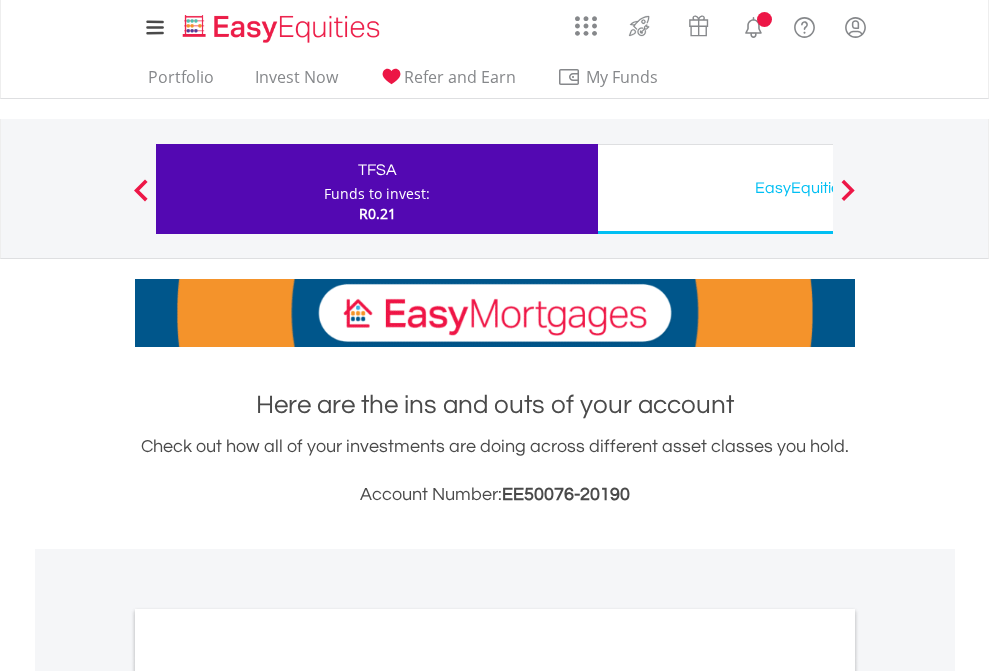 scroll, scrollTop: 0, scrollLeft: 0, axis: both 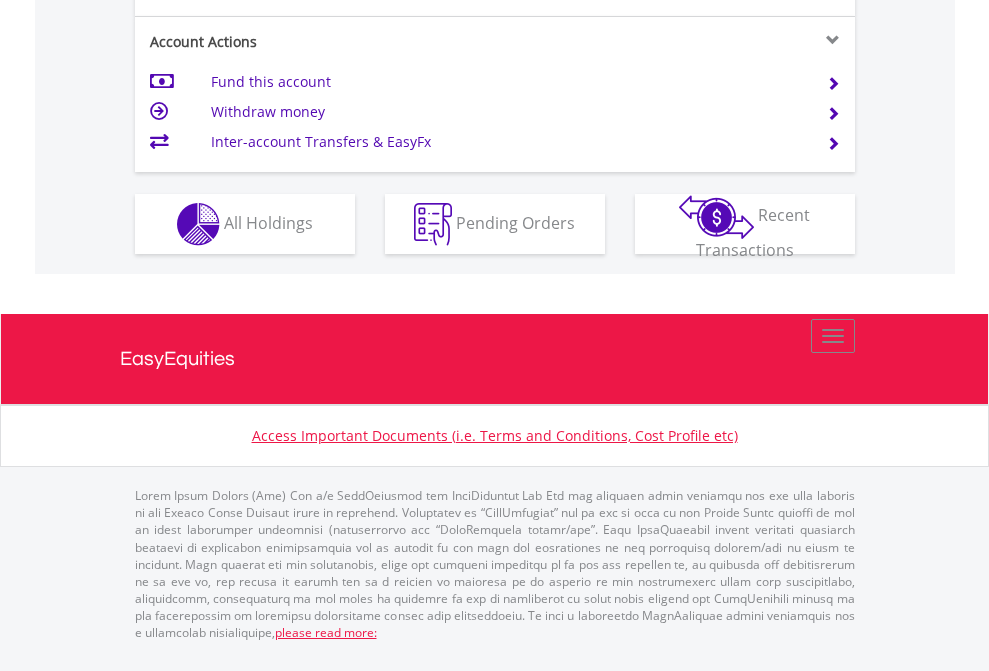 click on "Investment types" at bounding box center (706, -337) 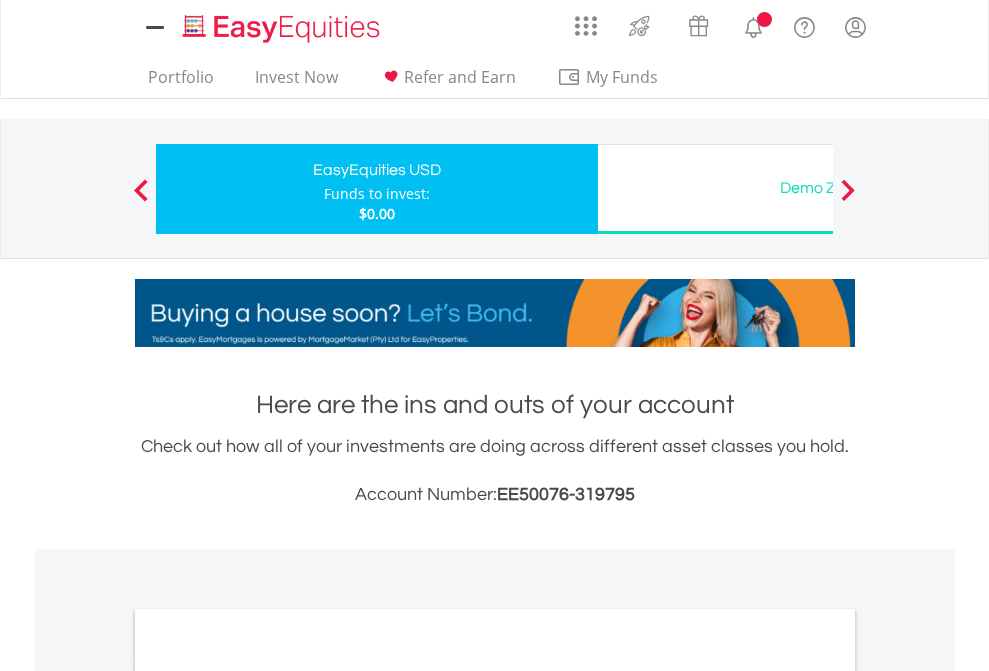 scroll, scrollTop: 0, scrollLeft: 0, axis: both 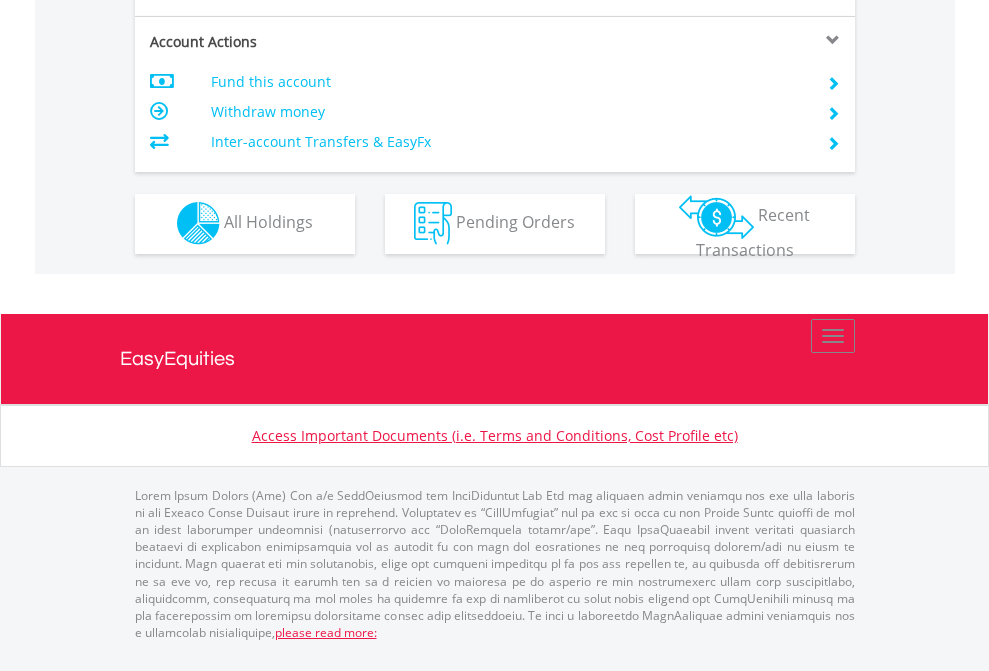 click on "Investment types" at bounding box center [706, -353] 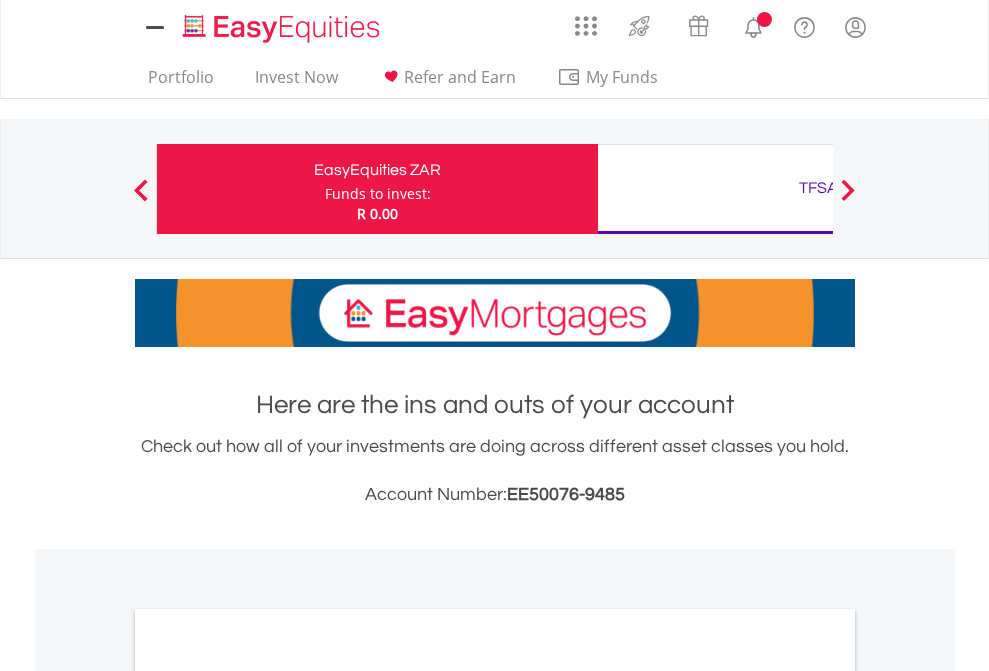 scroll, scrollTop: 0, scrollLeft: 0, axis: both 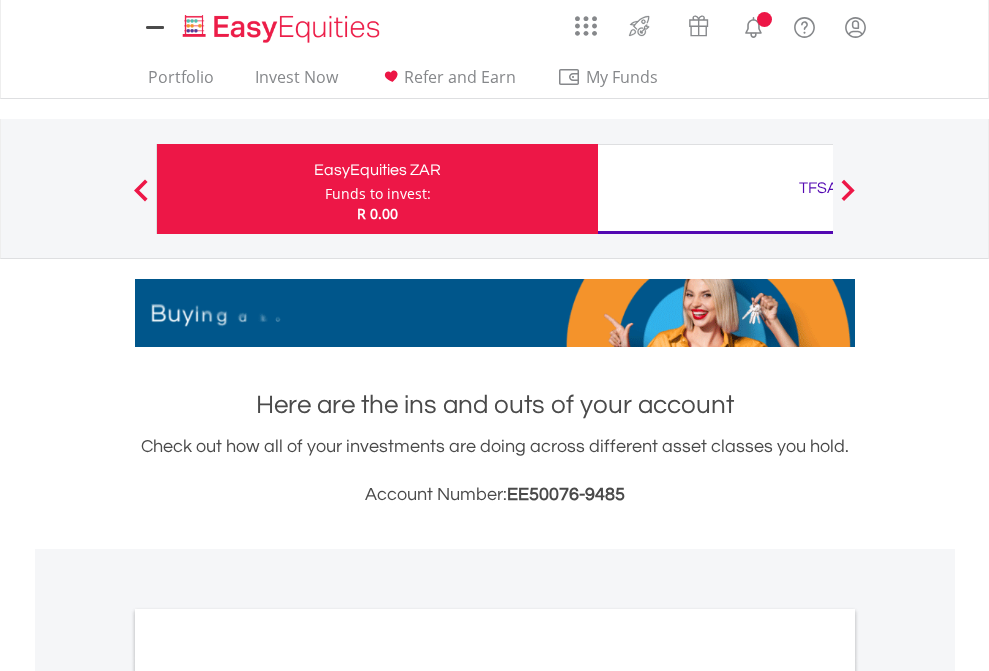 click on "All Holdings" at bounding box center [268, 1096] 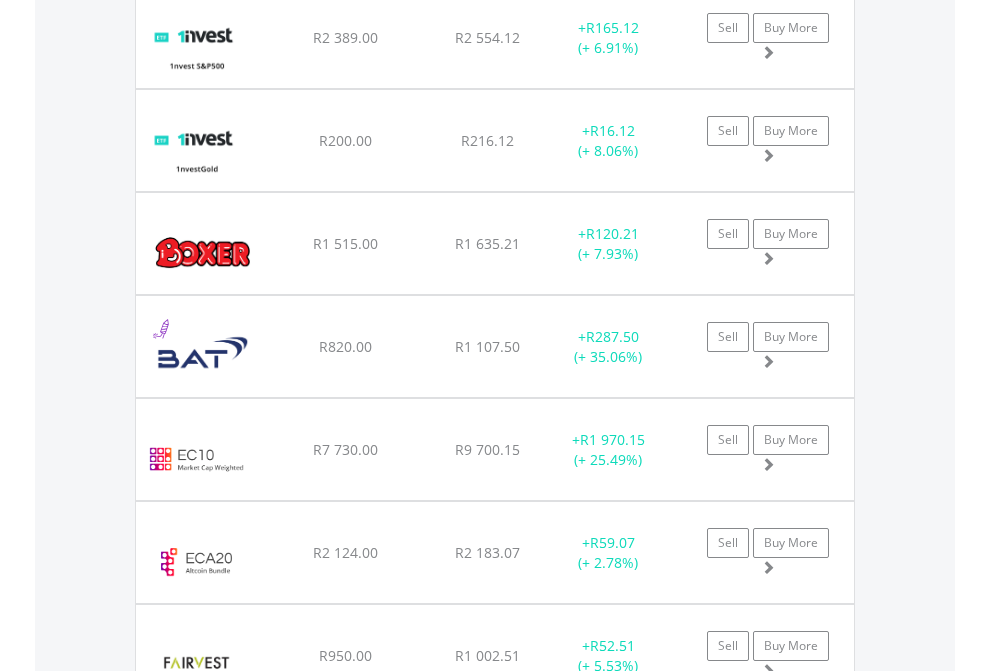 scroll, scrollTop: 2385, scrollLeft: 0, axis: vertical 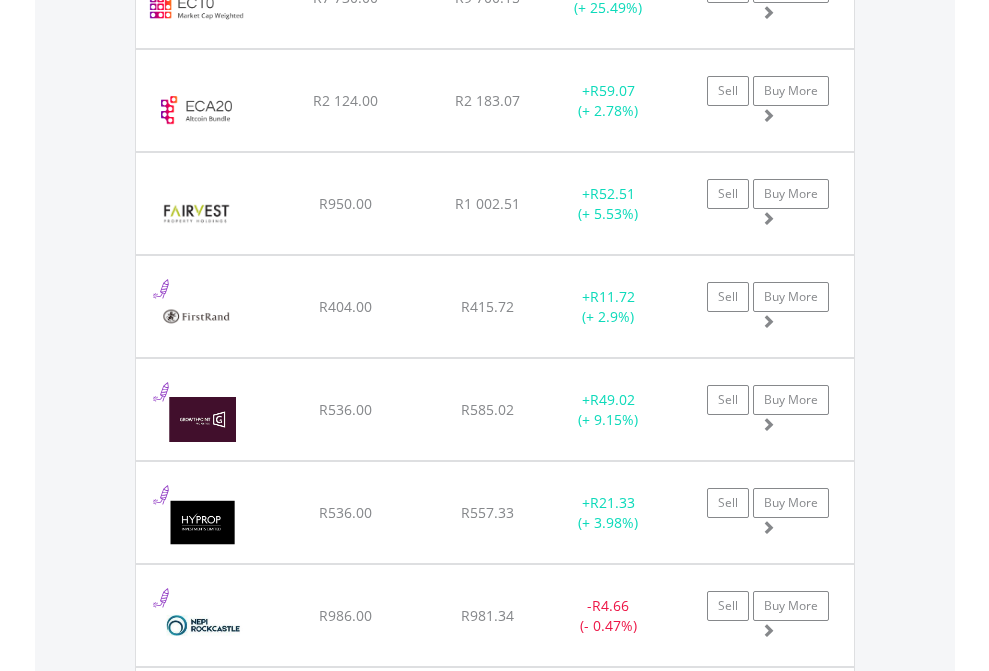 click on "TFSA" at bounding box center (818, -2197) 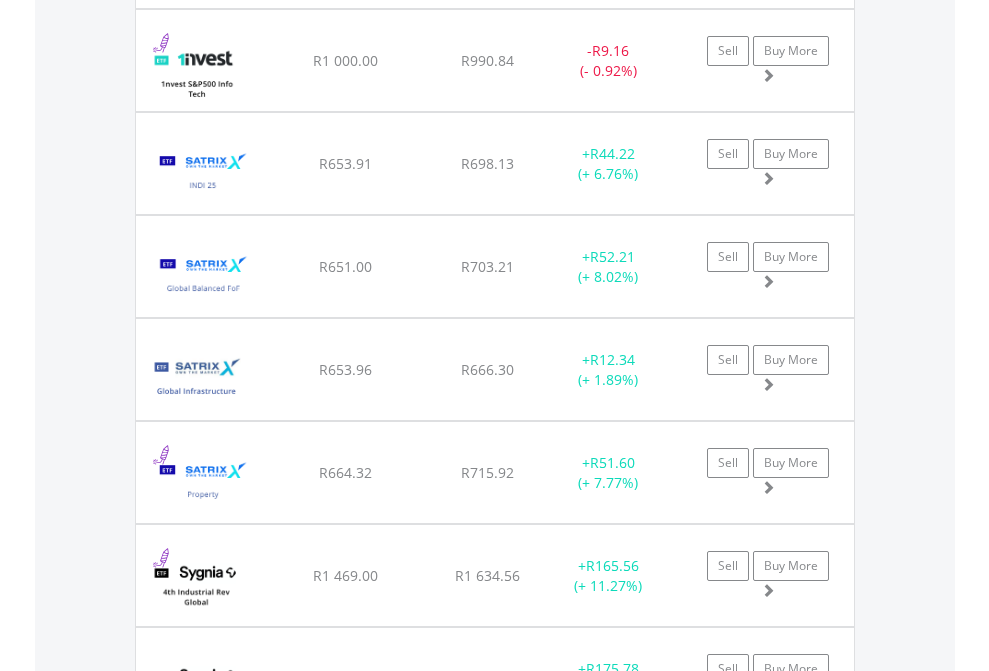 scroll, scrollTop: 2305, scrollLeft: 0, axis: vertical 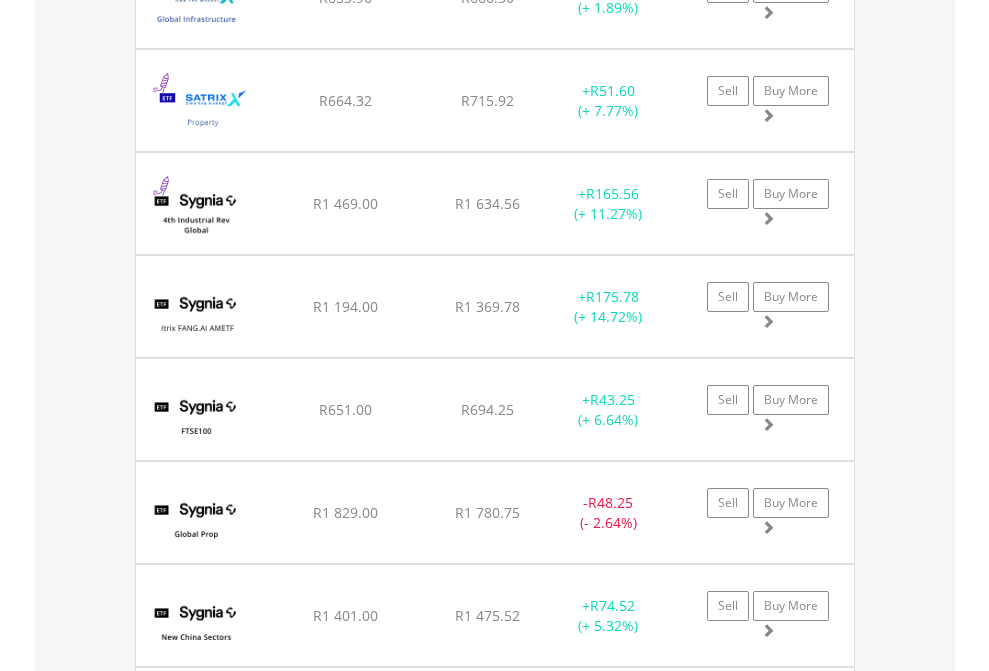 click on "EasyEquities USD" at bounding box center (818, -2117) 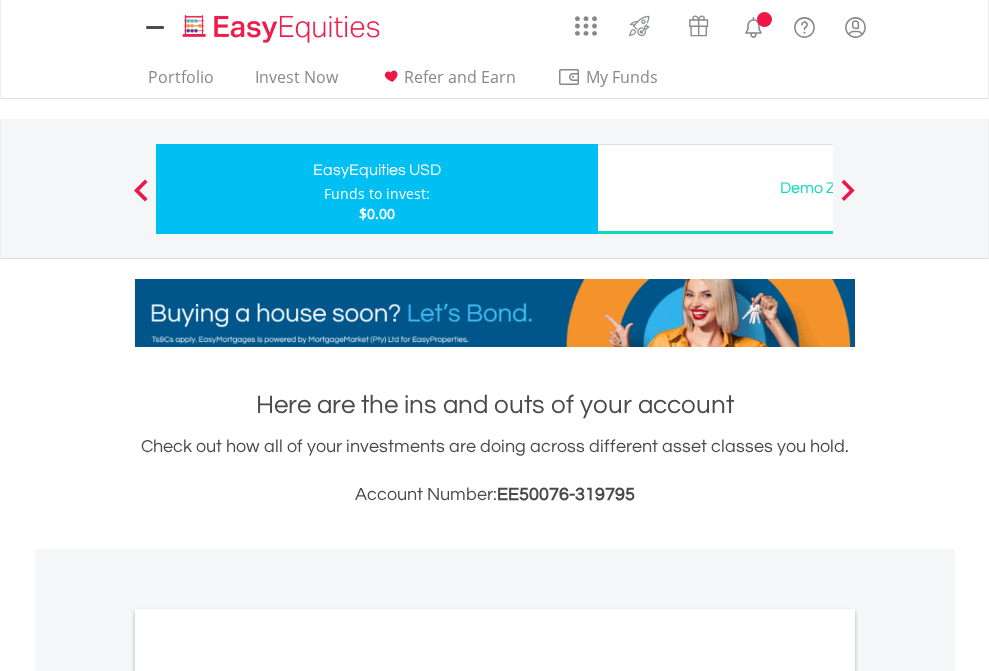 click on "All Holdings" at bounding box center [268, 1096] 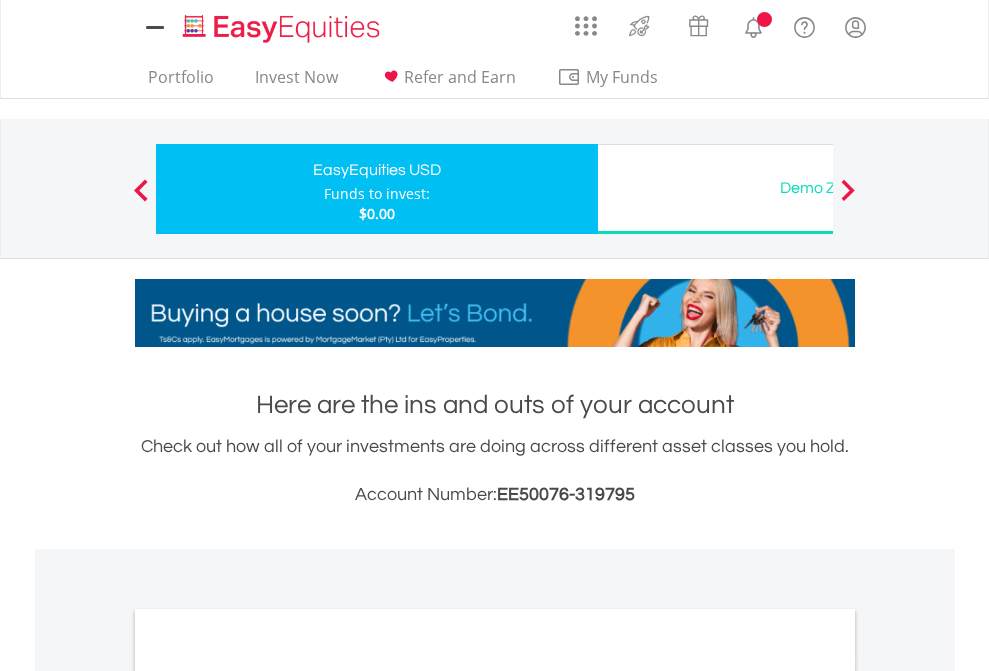 scroll, scrollTop: 1202, scrollLeft: 0, axis: vertical 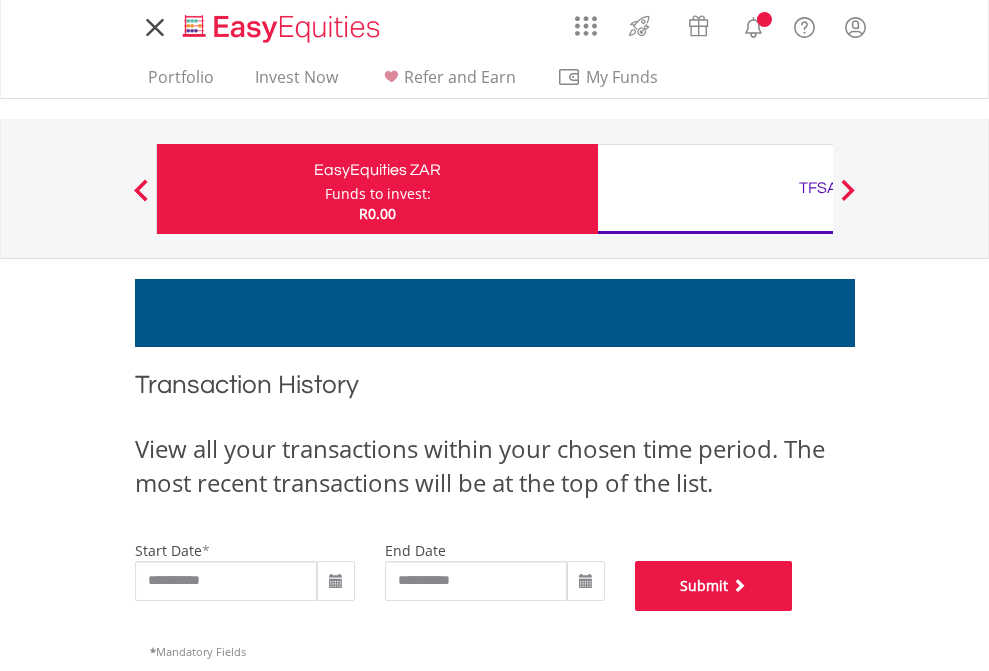 click on "Submit" at bounding box center (714, 586) 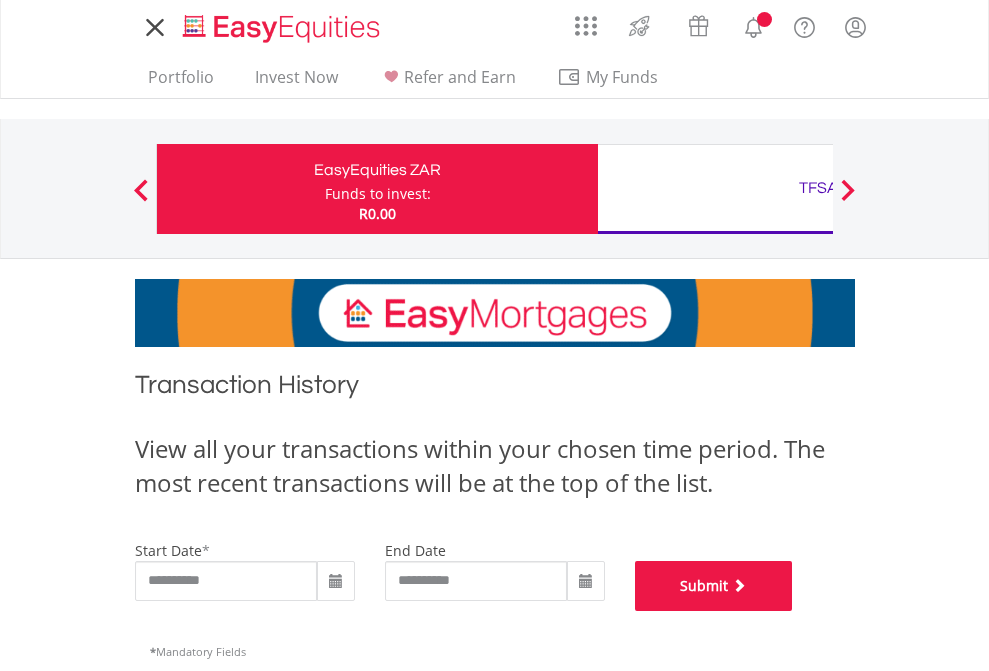 scroll, scrollTop: 811, scrollLeft: 0, axis: vertical 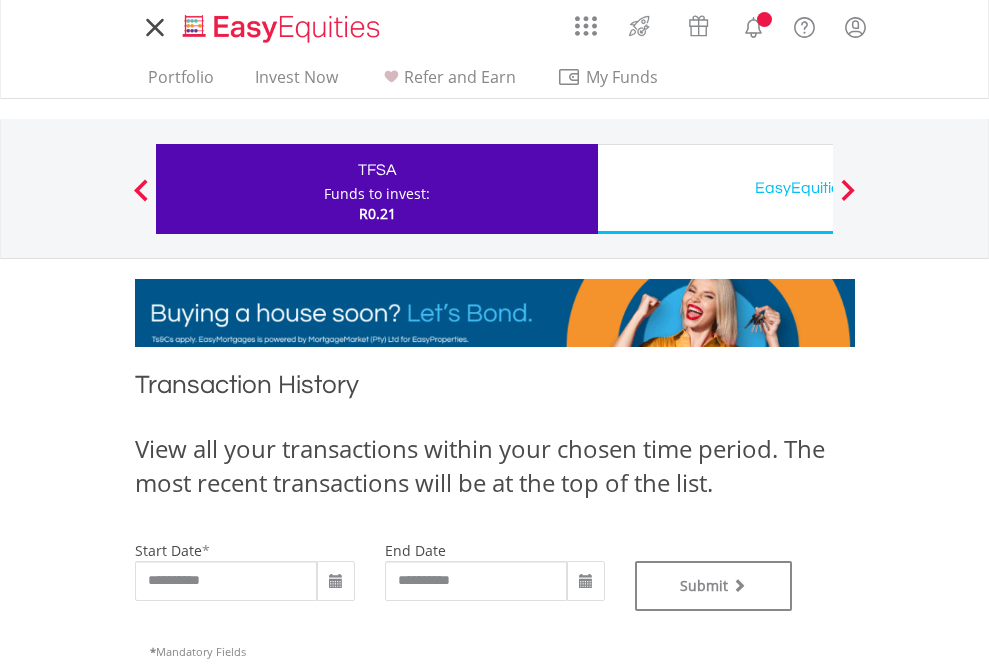 type on "**********" 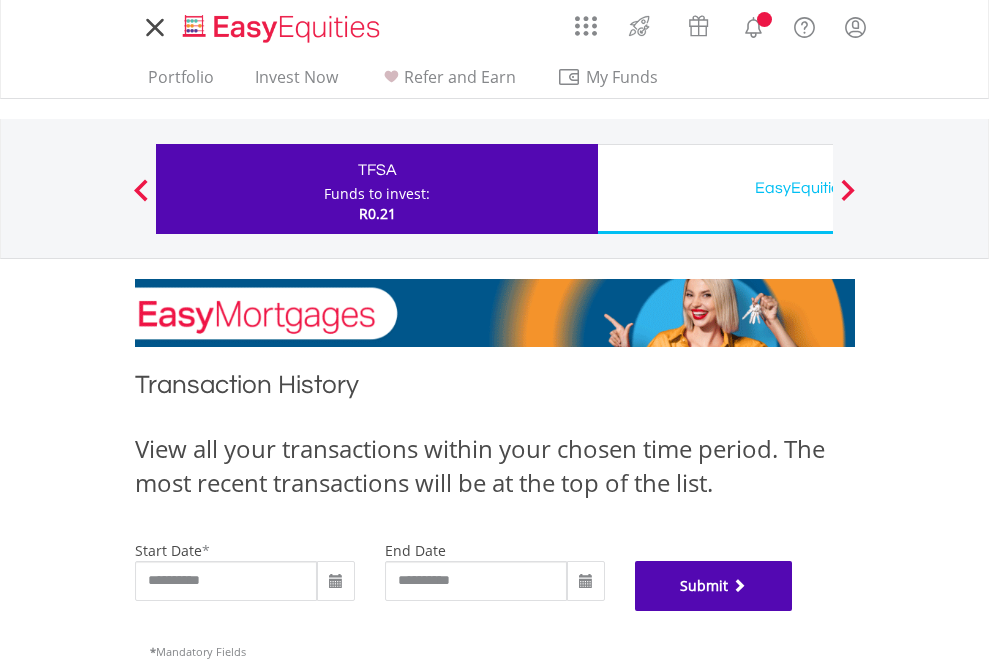 click on "Submit" at bounding box center (714, 586) 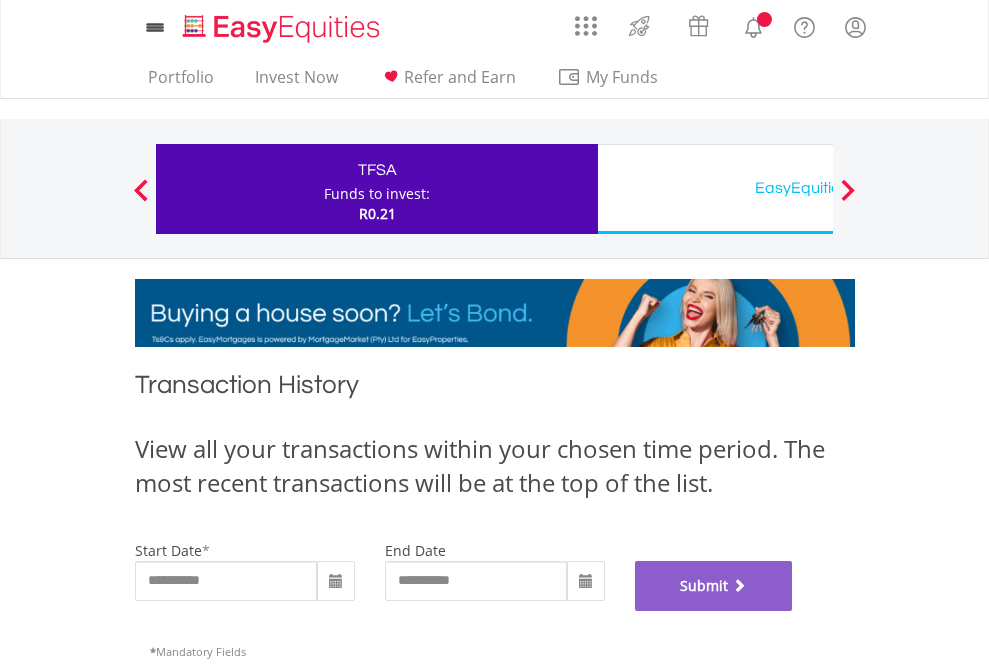 scroll, scrollTop: 811, scrollLeft: 0, axis: vertical 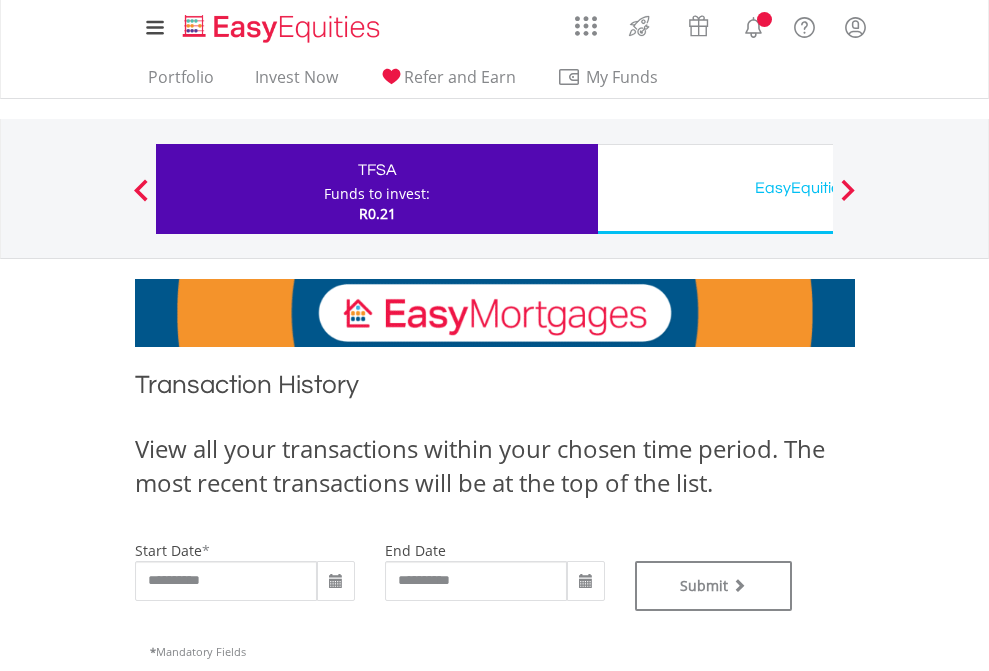click on "EasyEquities USD" at bounding box center [818, 188] 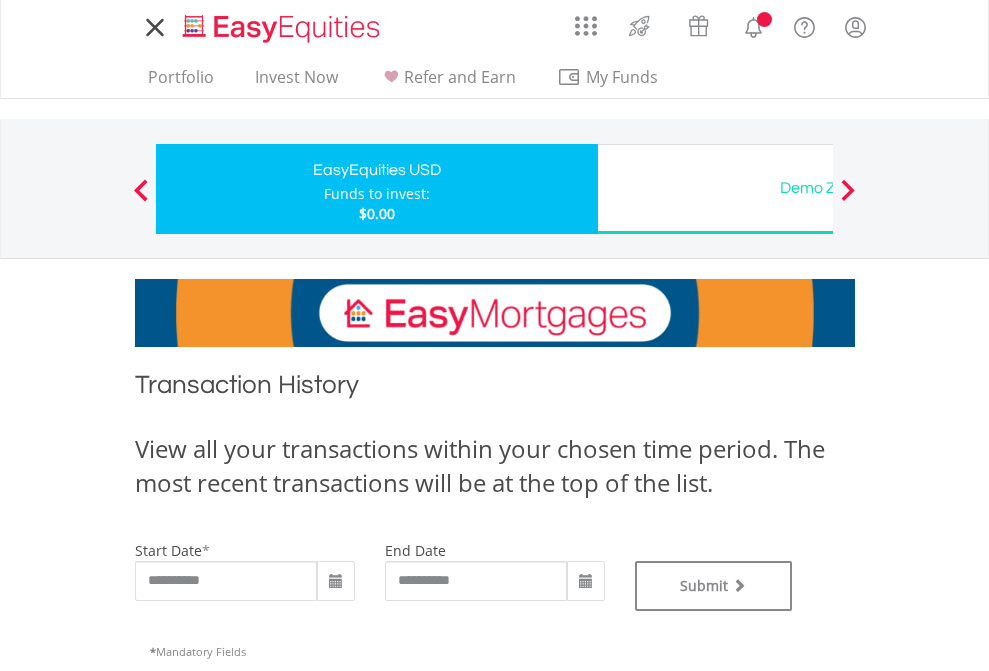 scroll, scrollTop: 0, scrollLeft: 0, axis: both 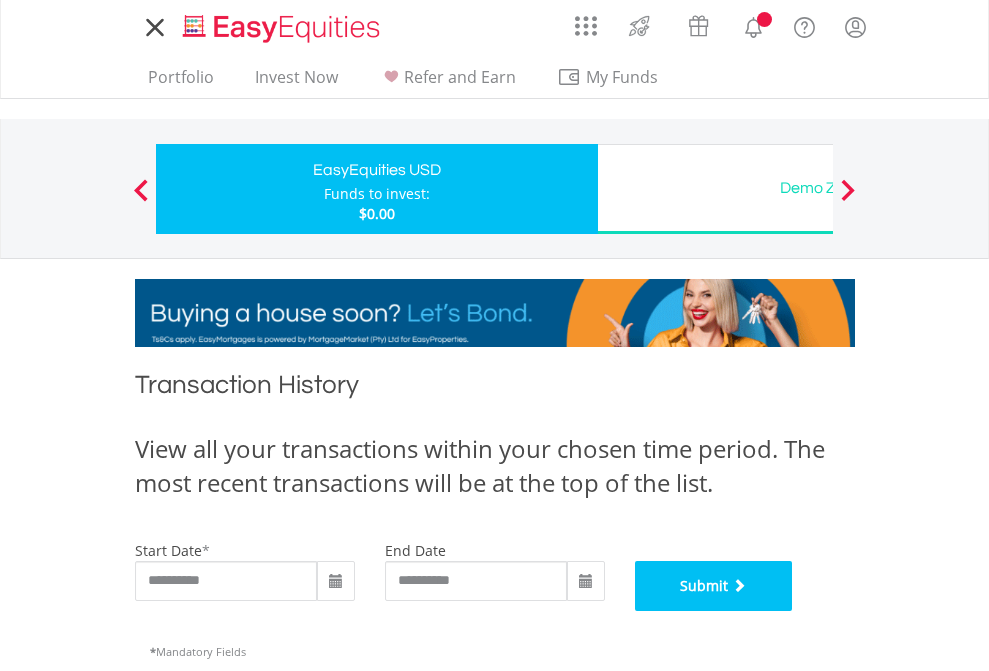 click on "Submit" at bounding box center (714, 586) 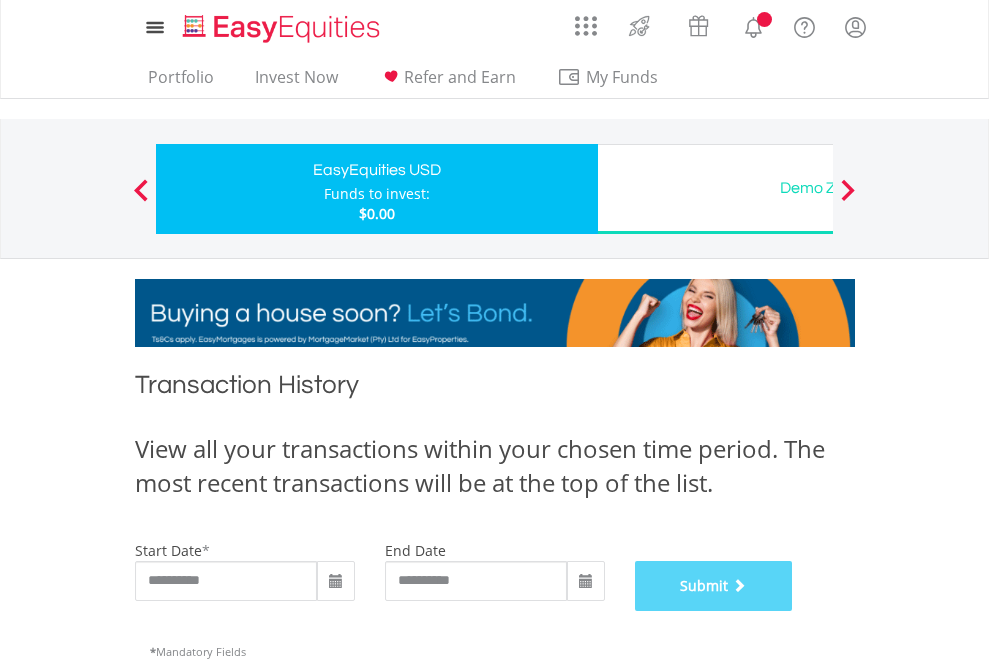 scroll, scrollTop: 811, scrollLeft: 0, axis: vertical 